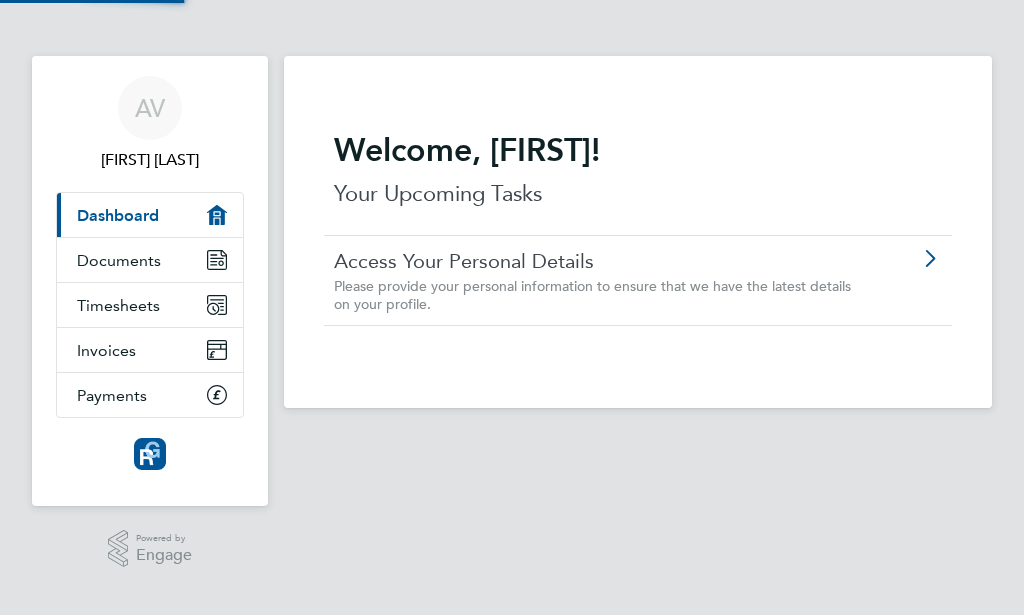 scroll, scrollTop: 0, scrollLeft: 0, axis: both 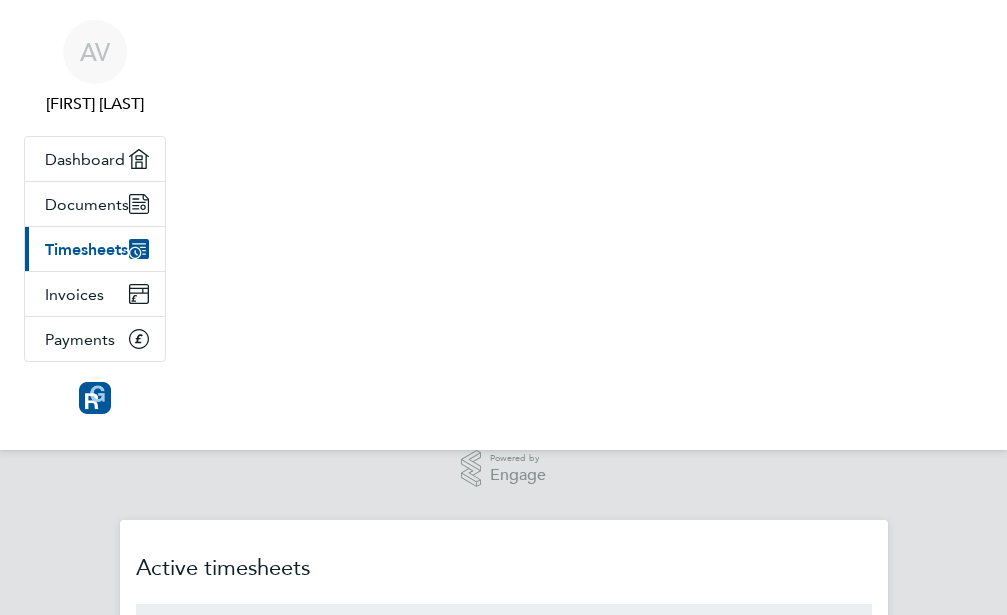 click on "Incomplete" 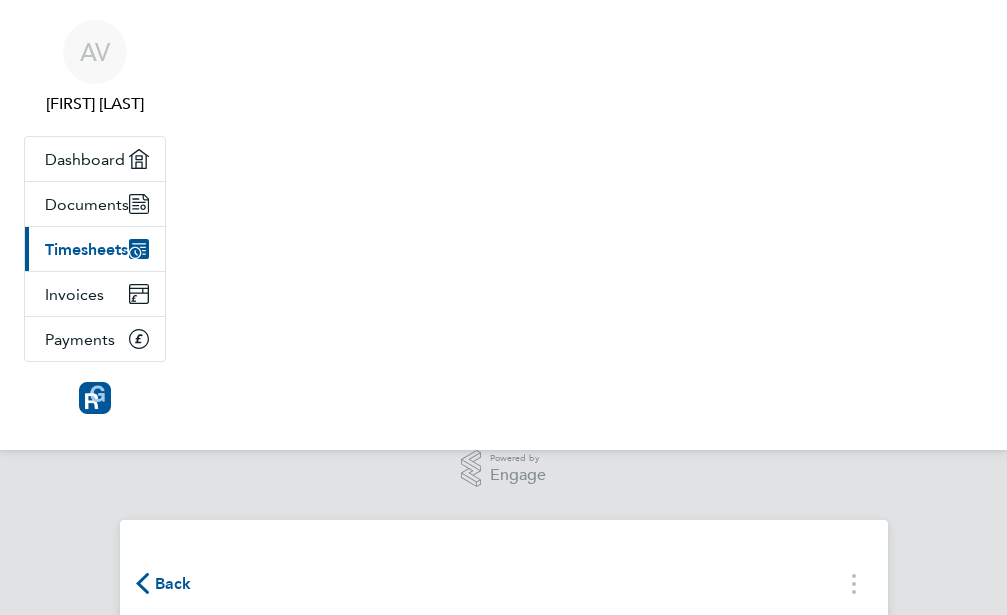 click on "Add time for Mon 04 Aug" at bounding box center [482, 841] 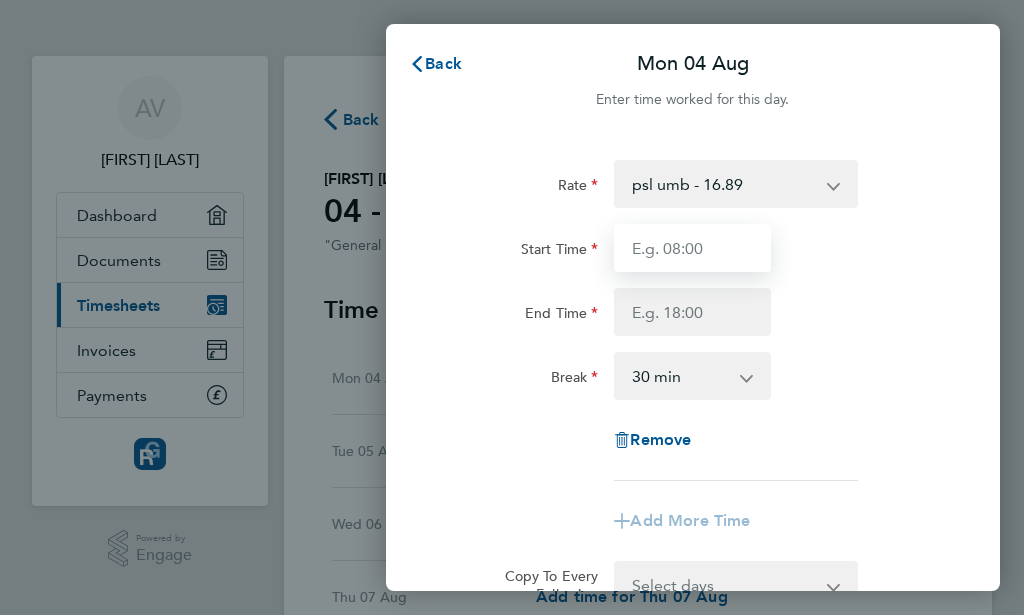 click on "Start Time" at bounding box center [692, 248] 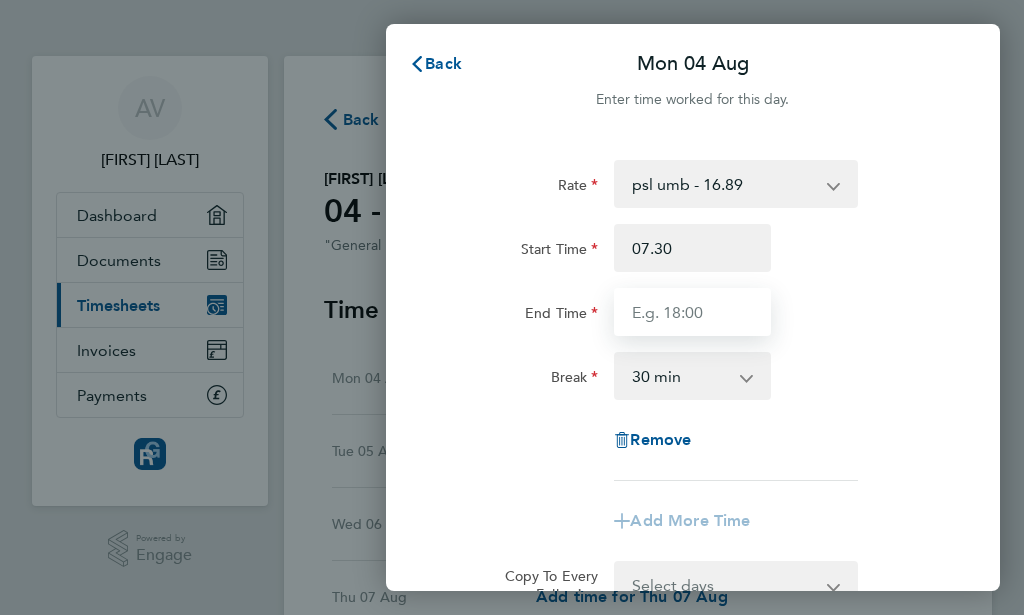 type on "07:30" 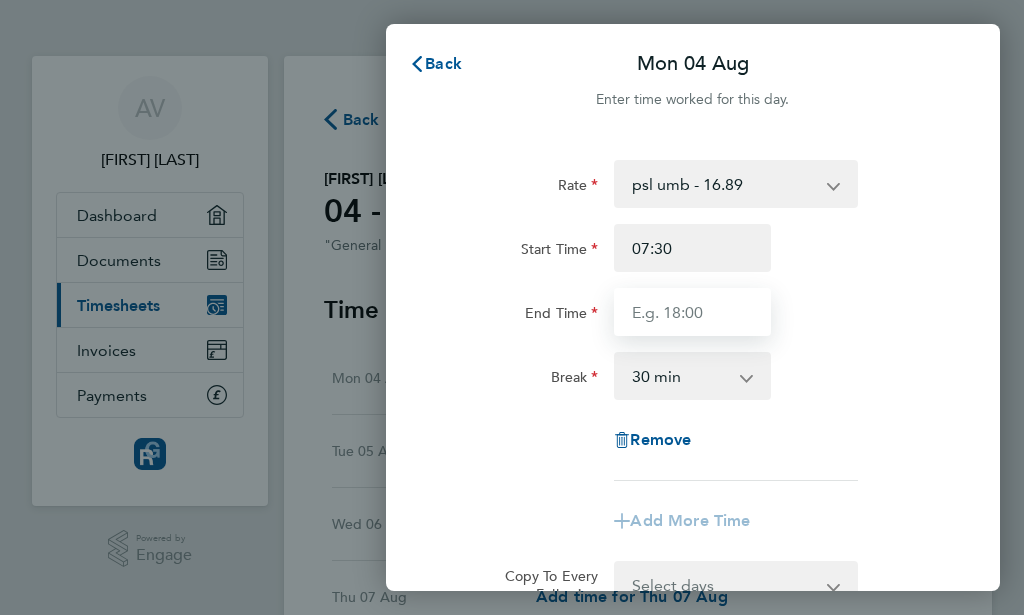 click on "End Time" at bounding box center (692, 312) 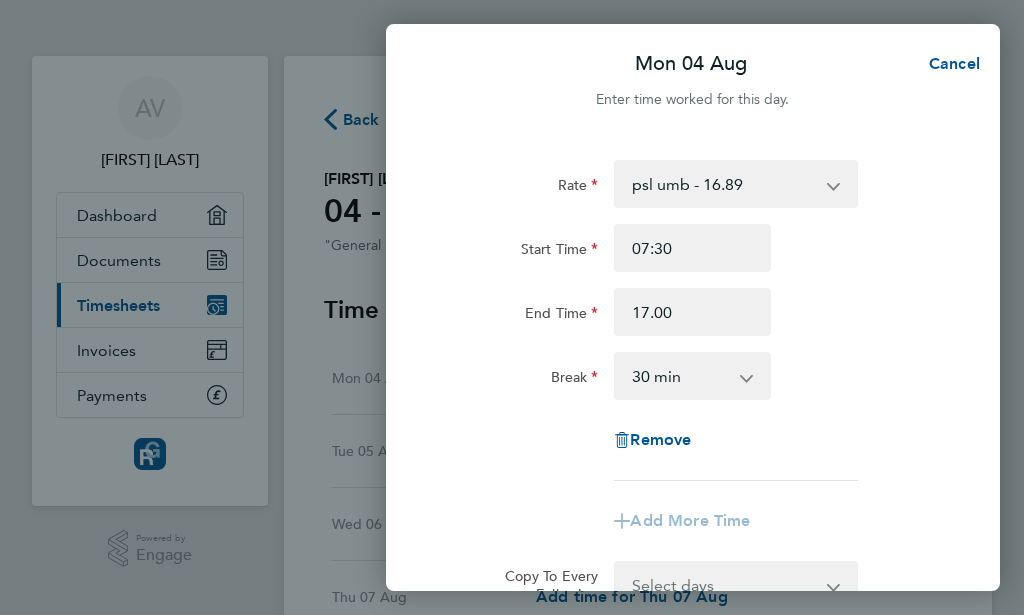 type on "17:00" 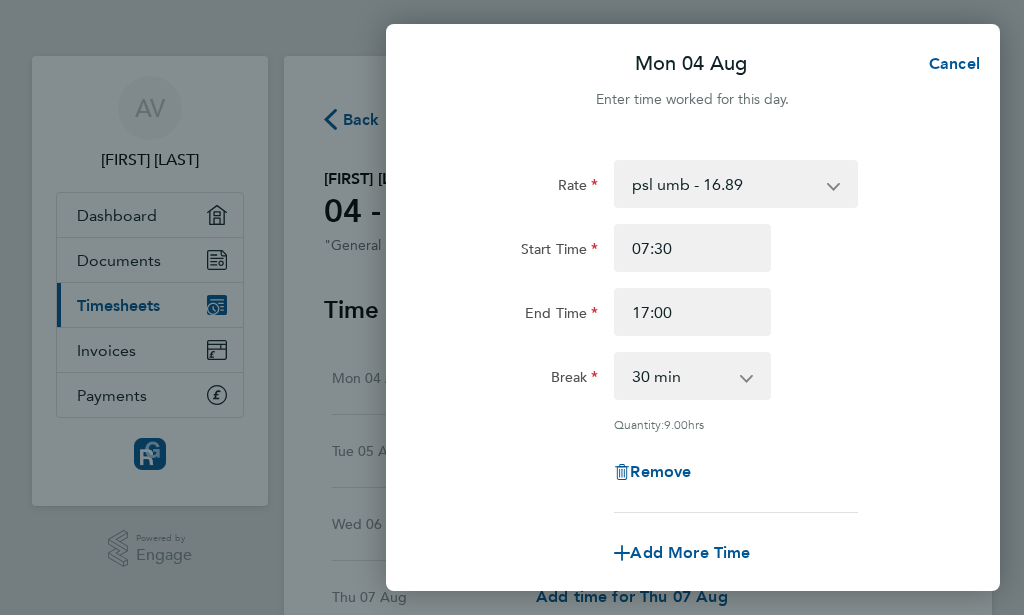 click on "End Time 17:00" 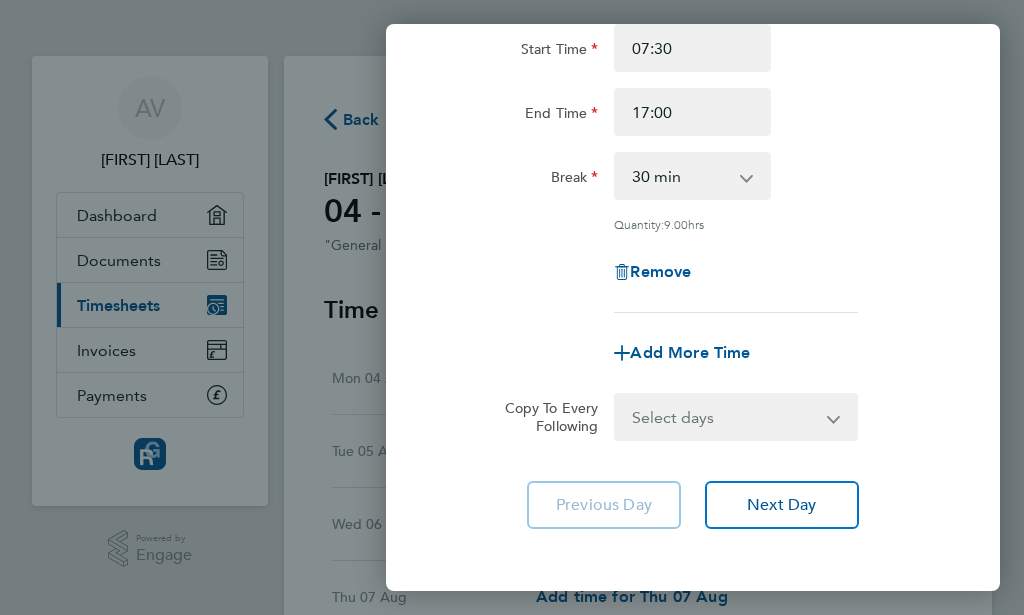 scroll, scrollTop: 288, scrollLeft: 0, axis: vertical 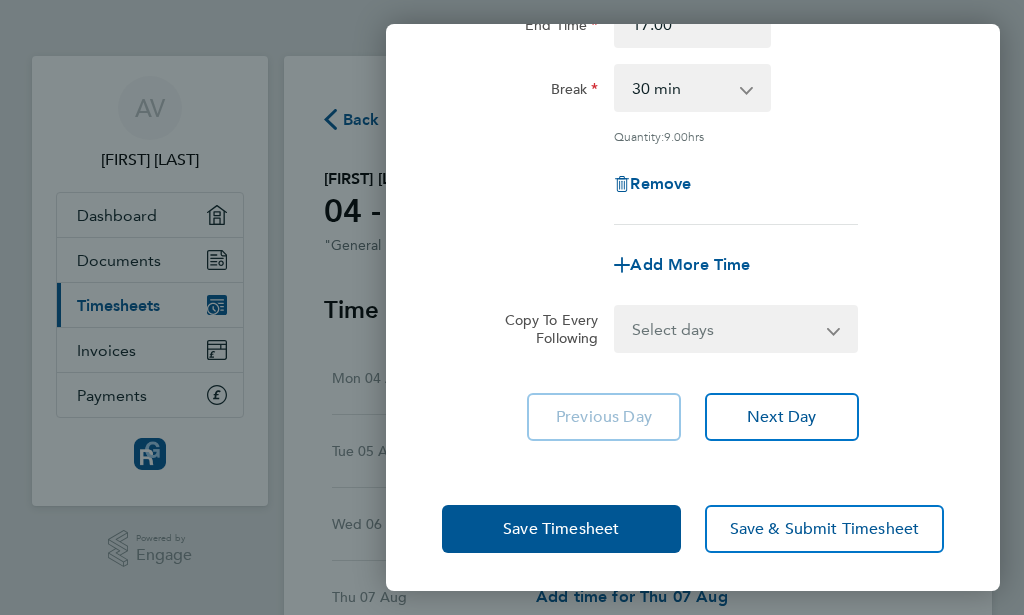 click 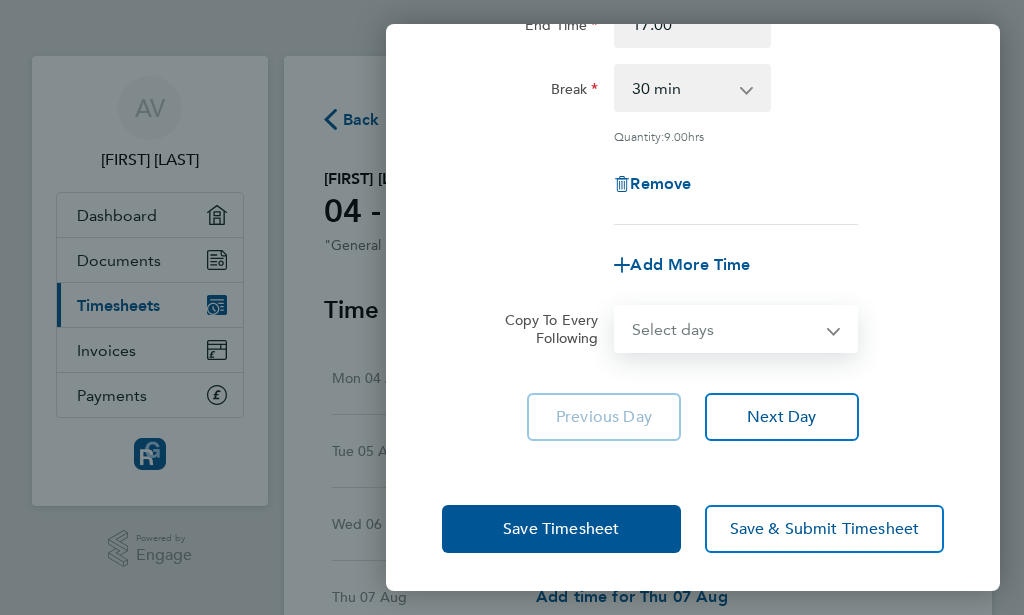 select on "TUE" 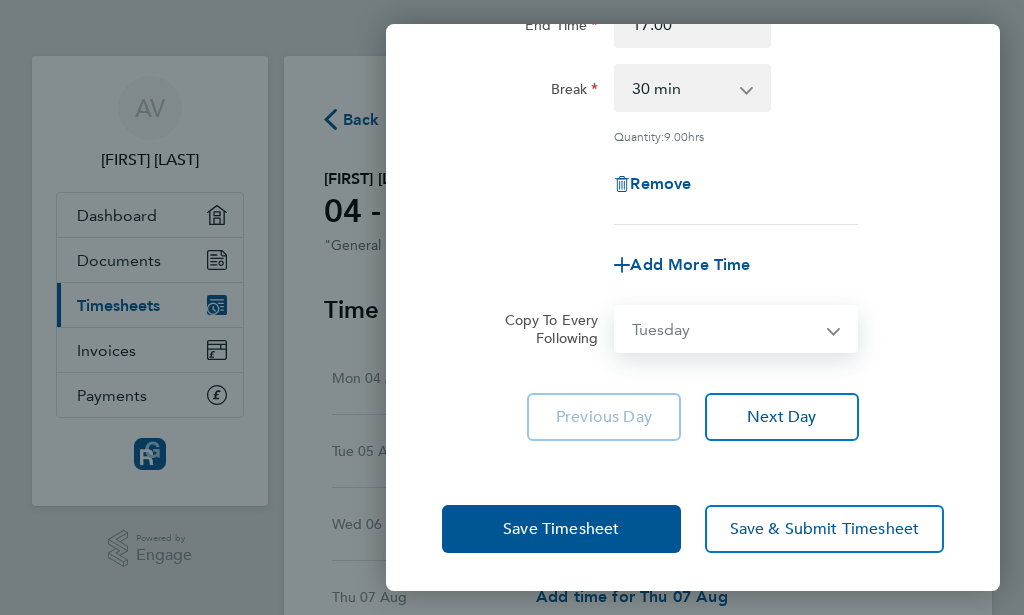 click on "Tuesday" at bounding box center [0, 0] 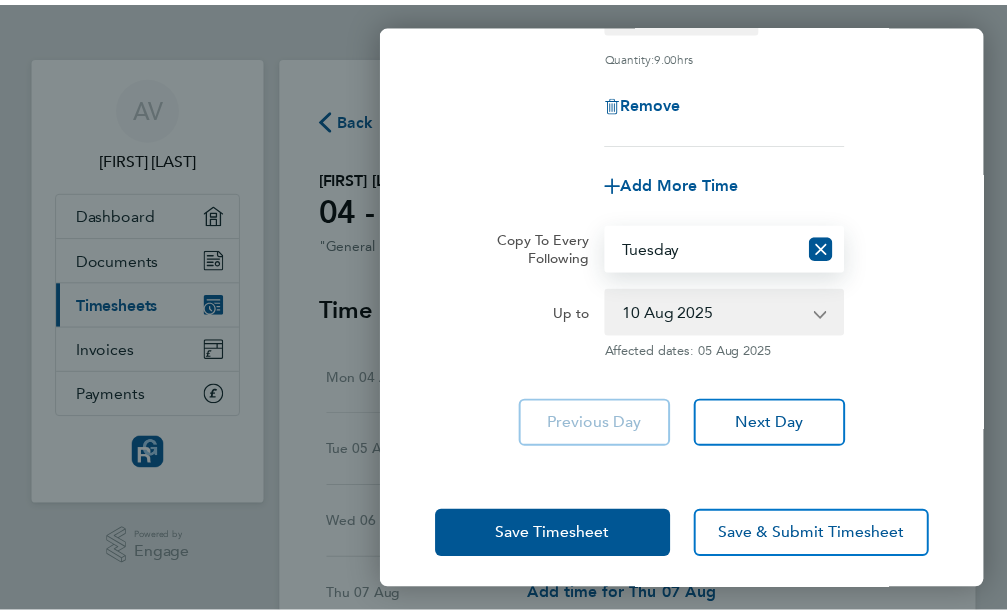 scroll, scrollTop: 376, scrollLeft: 0, axis: vertical 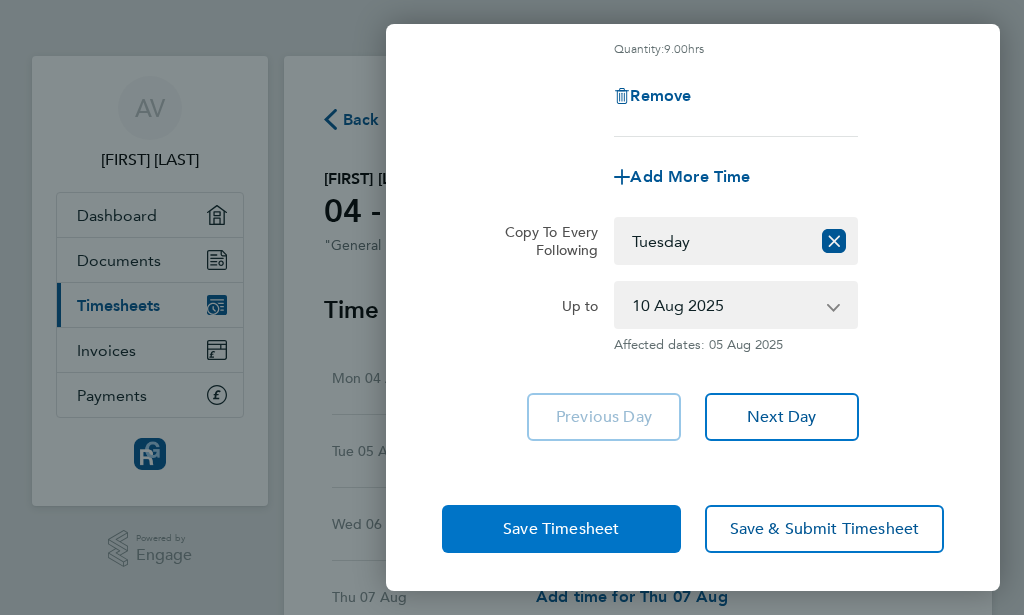 click on "Save Timesheet" 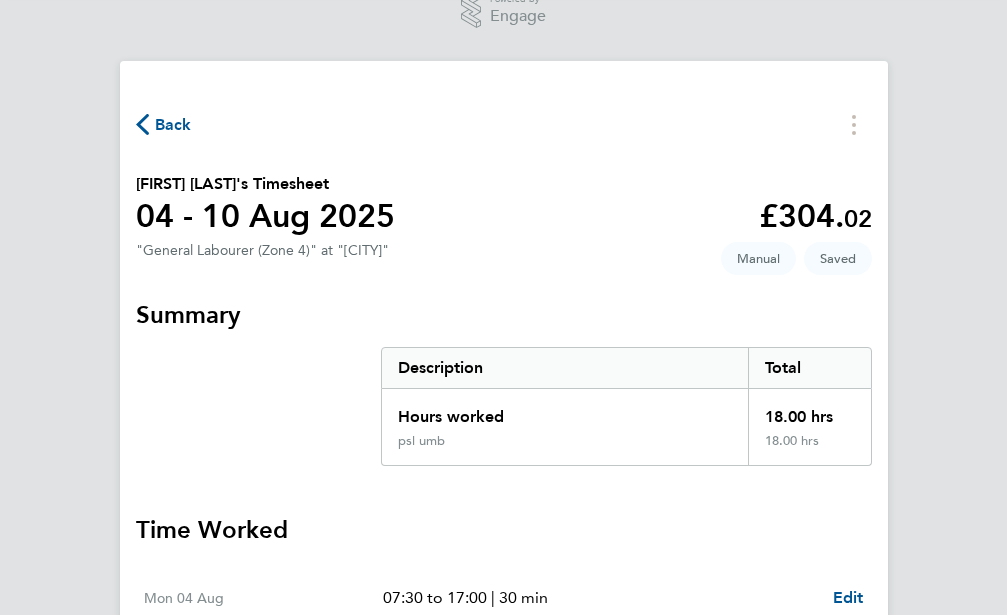 scroll, scrollTop: 510, scrollLeft: 0, axis: vertical 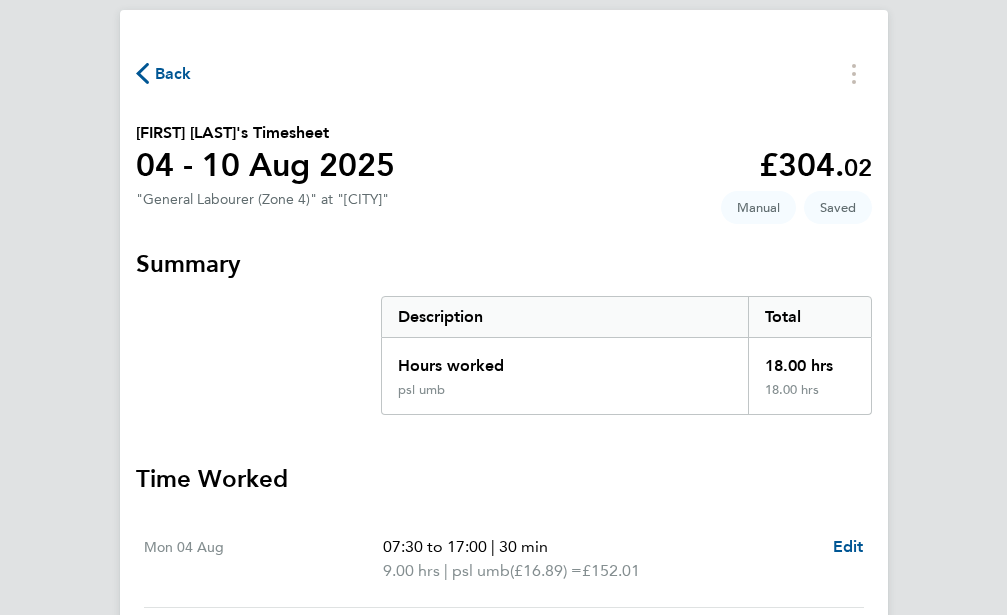 click on "Add time for Wed 06 Aug" at bounding box center [483, 740] 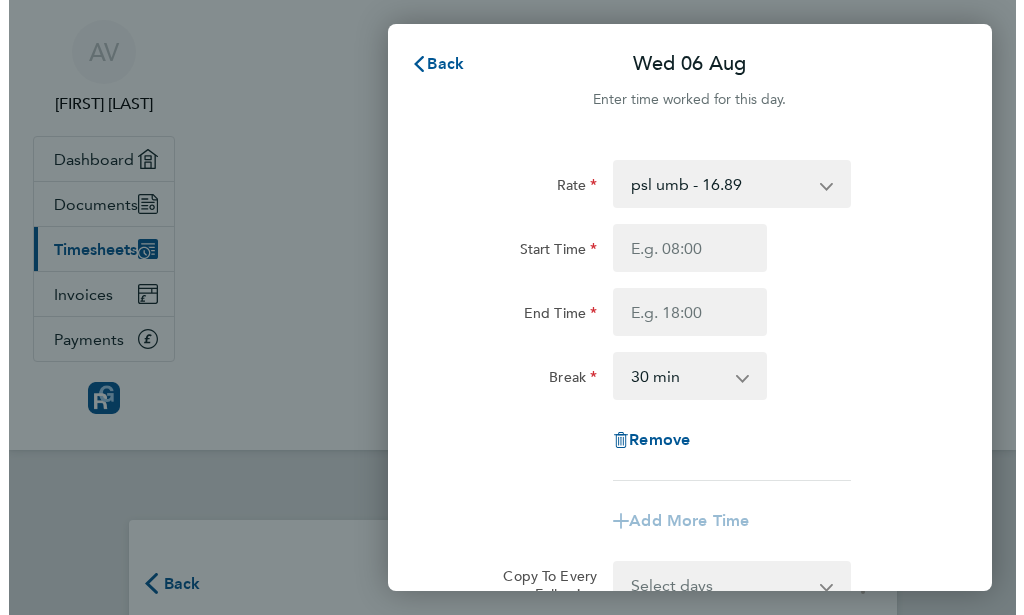 scroll, scrollTop: 0, scrollLeft: 0, axis: both 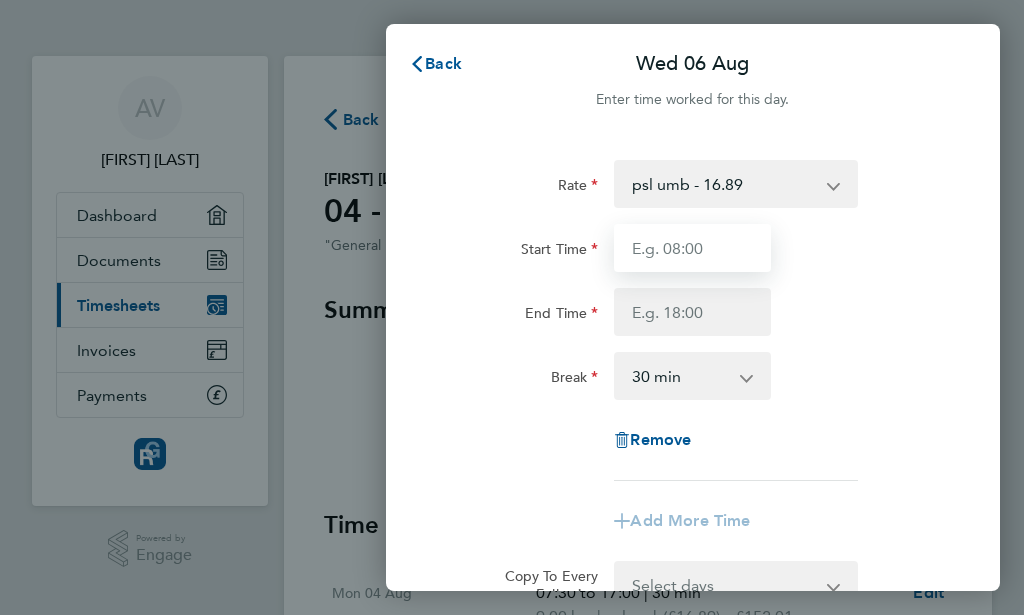 click on "Start Time" at bounding box center [692, 248] 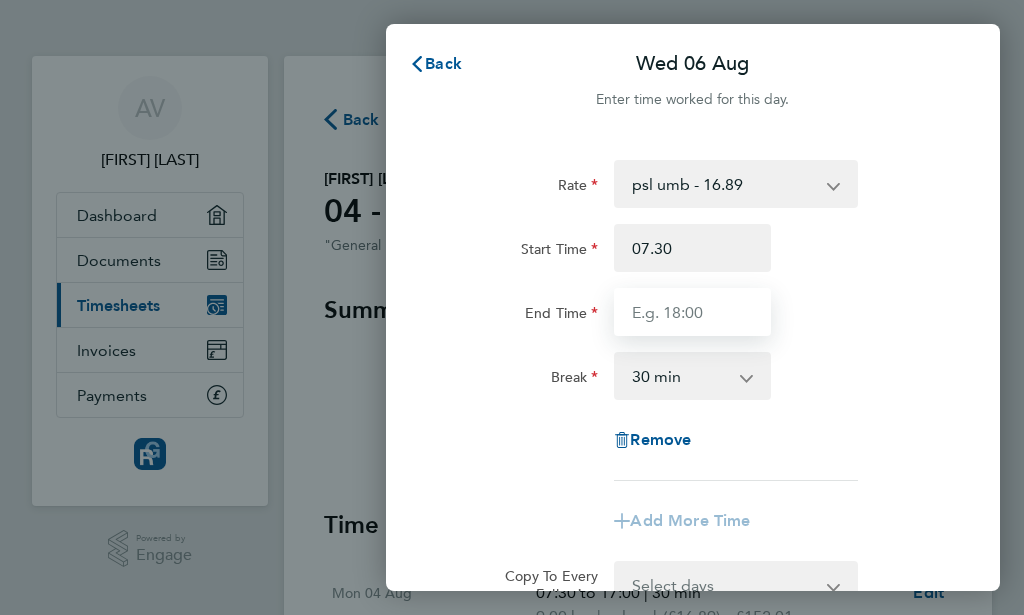 type on "07:30" 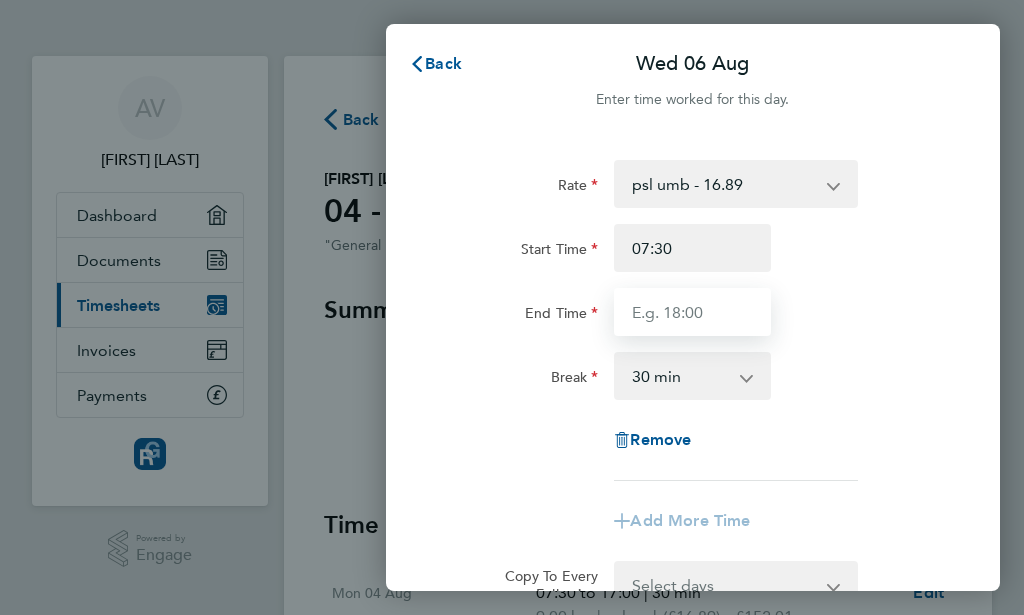 click on "End Time" at bounding box center (692, 312) 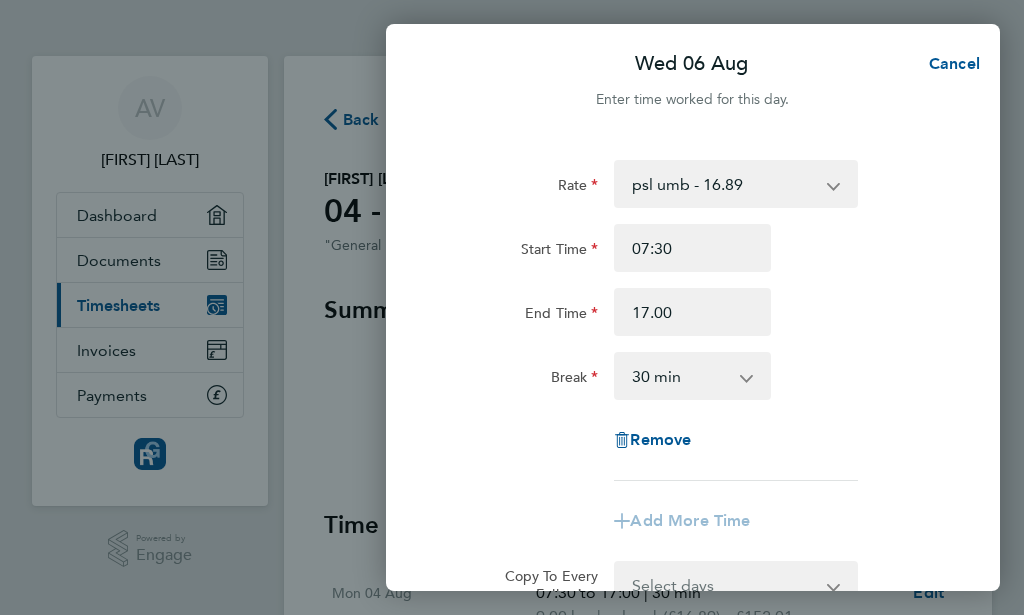 type on "17:00" 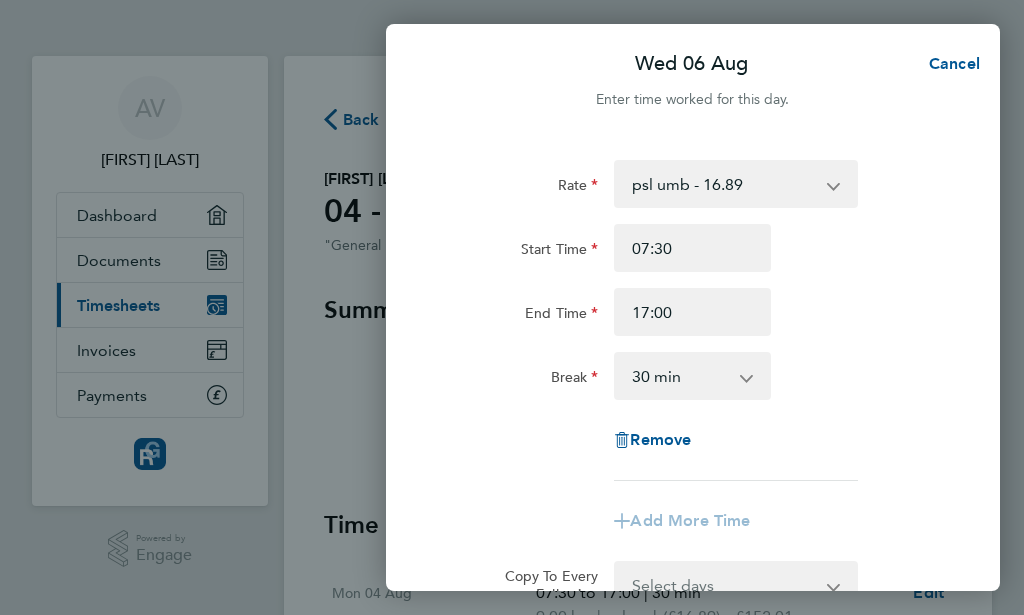 click on "Start Time 07:30 End Time 17:00" 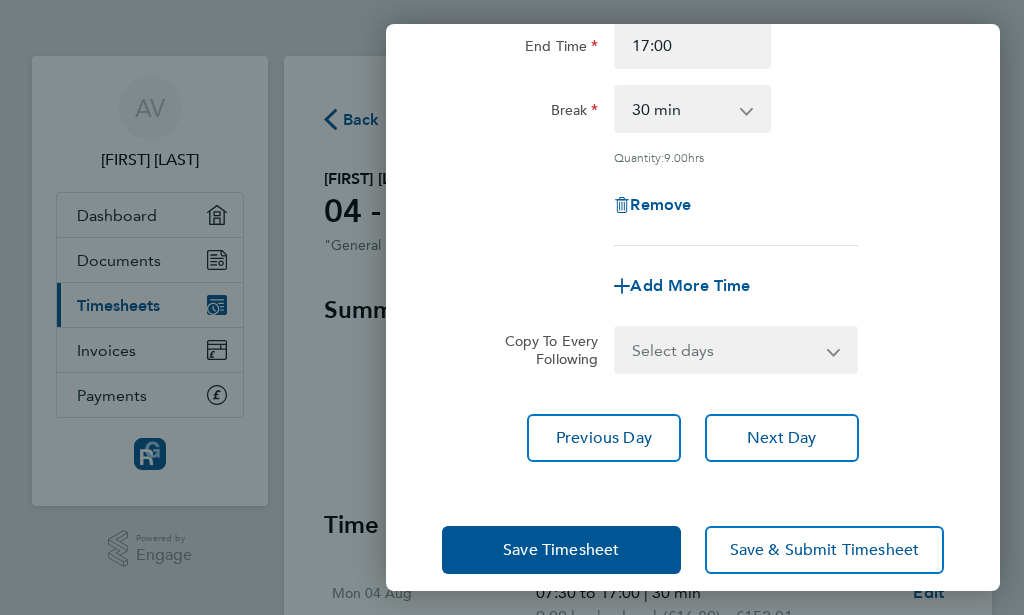 scroll, scrollTop: 288, scrollLeft: 0, axis: vertical 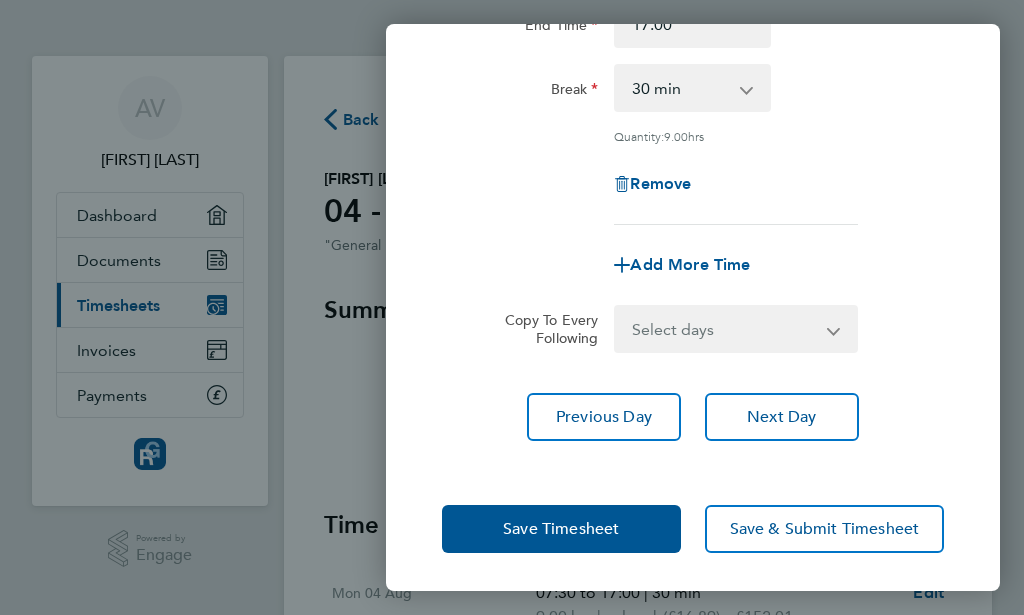 click 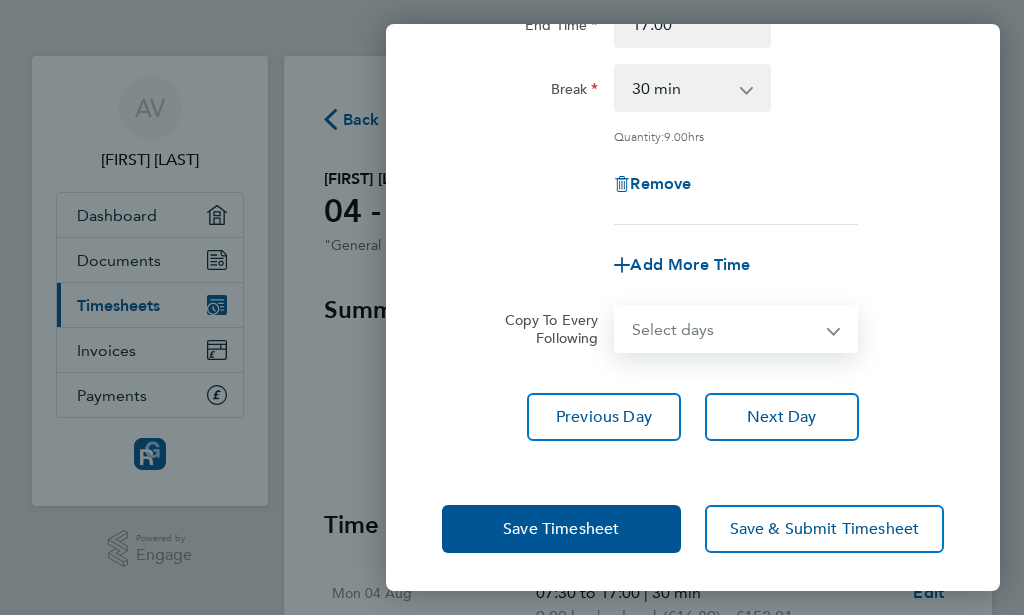 click on "Select days   Day   Weekday (Mon-Fri)   Weekend (Sat-Sun)   Thursday   Friday   Saturday   Sunday" at bounding box center (724, 329) 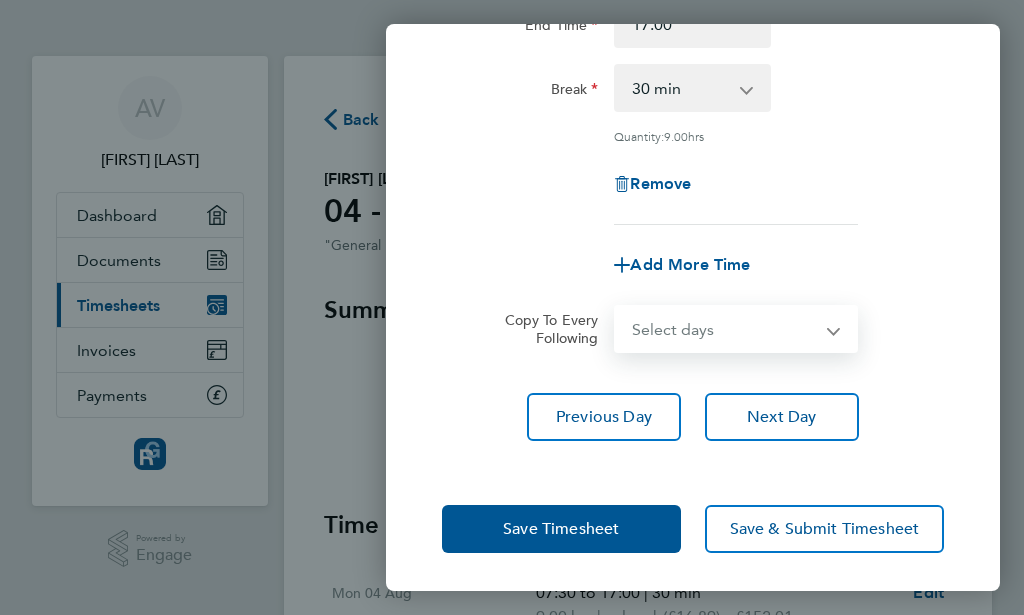 select on "THU" 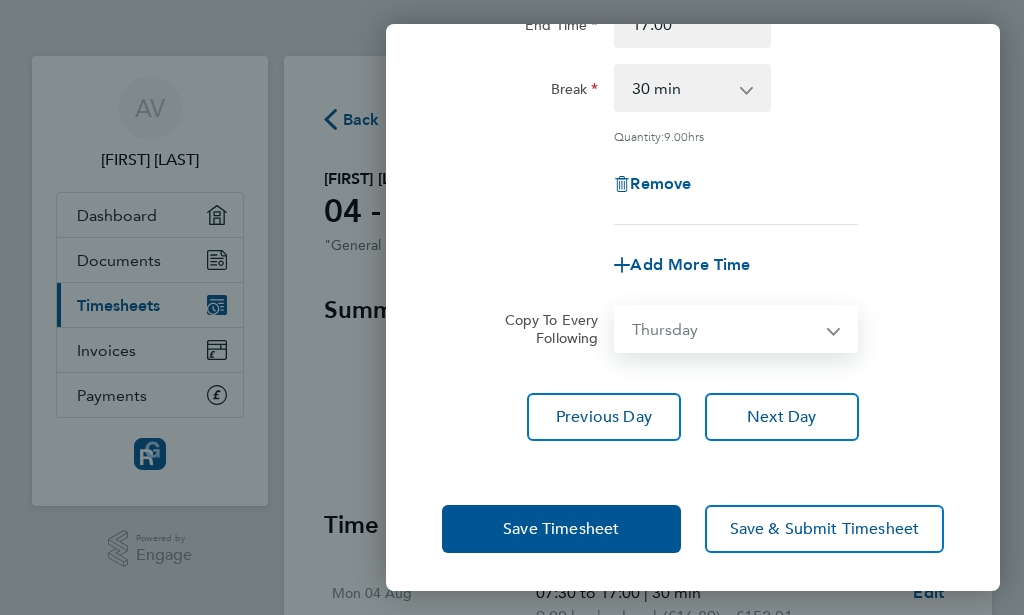 click on "Thursday" at bounding box center [0, 0] 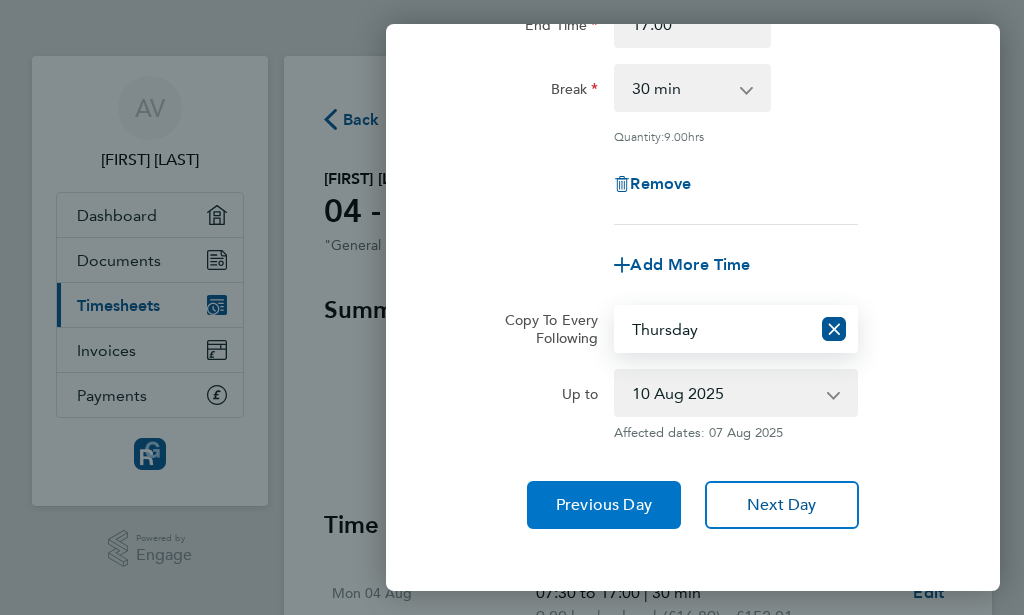 click on "Previous Day" 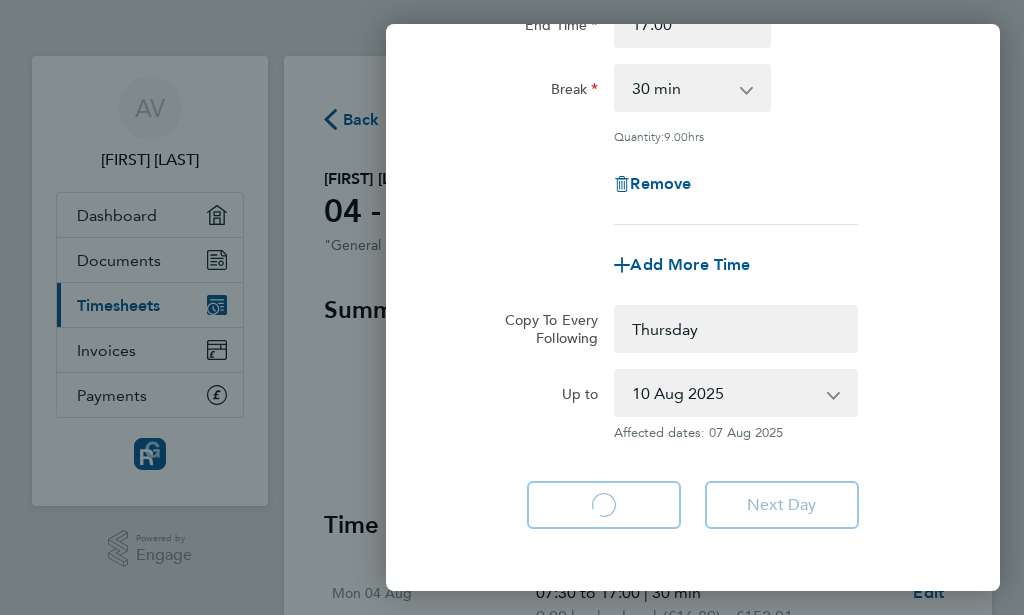select on "30" 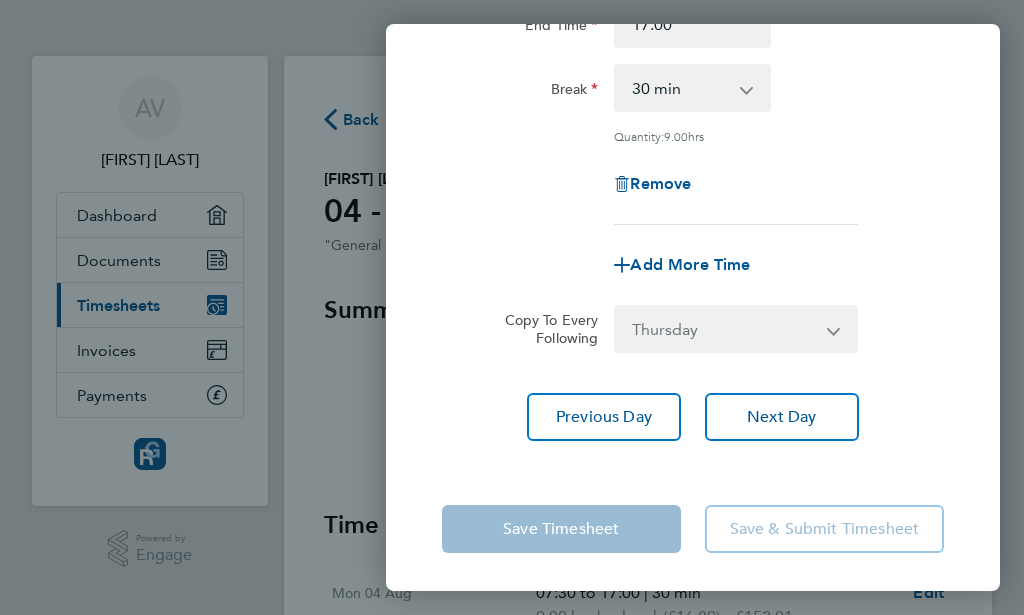 select on "0: null" 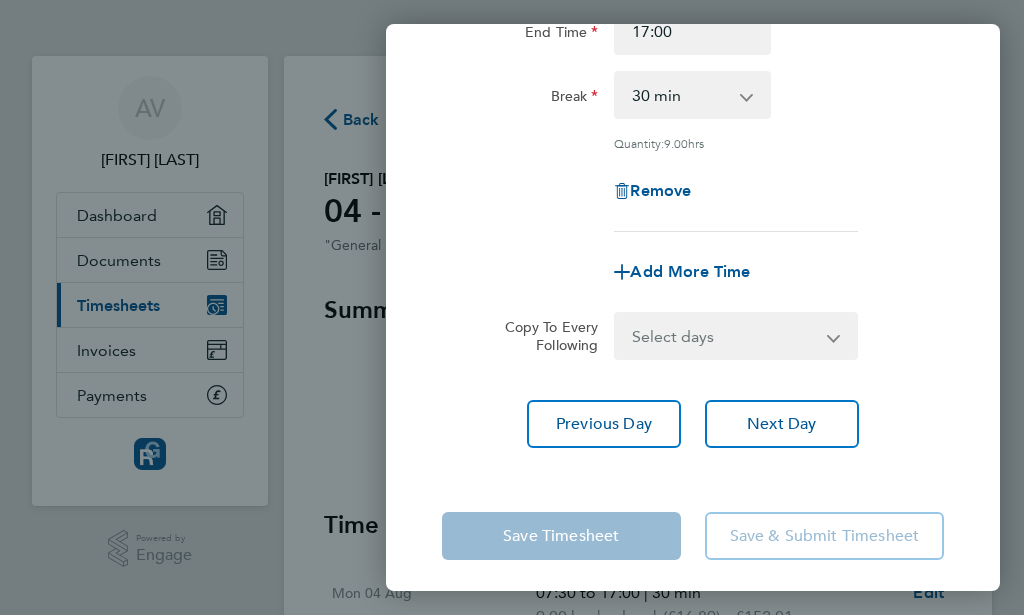 scroll, scrollTop: 288, scrollLeft: 0, axis: vertical 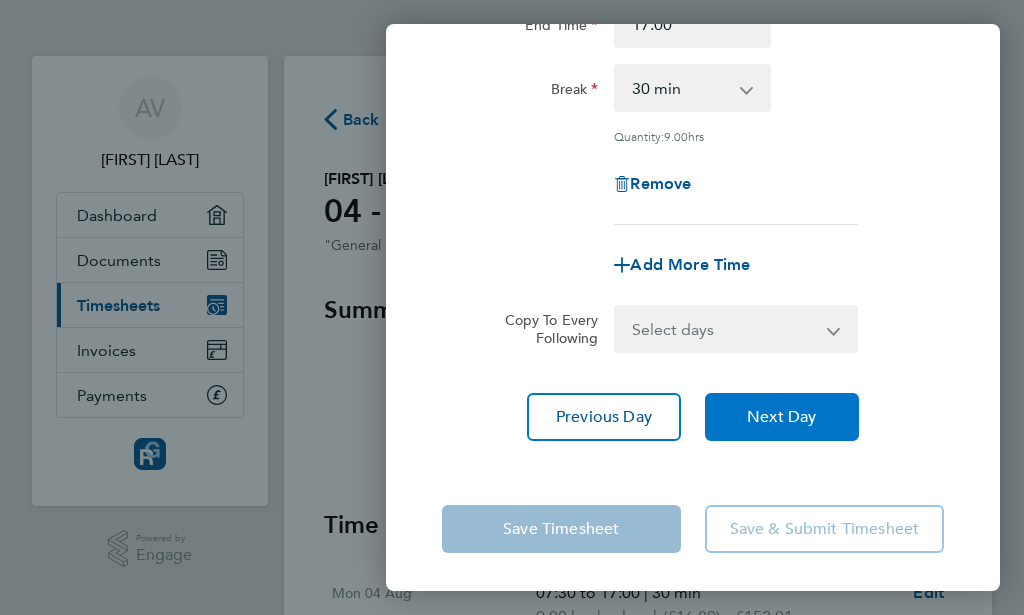 click on "Next Day" 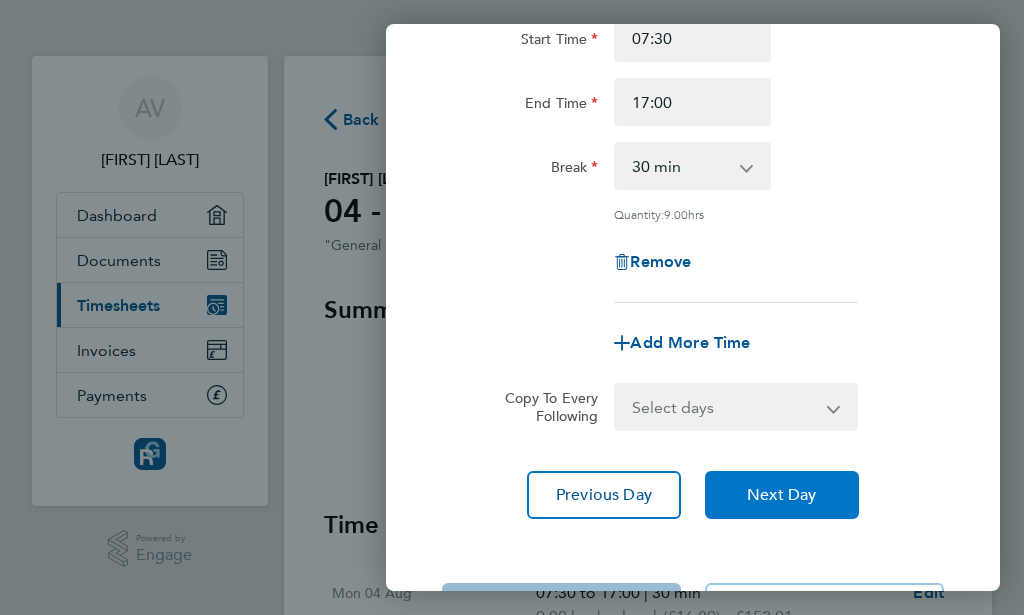 scroll, scrollTop: 288, scrollLeft: 0, axis: vertical 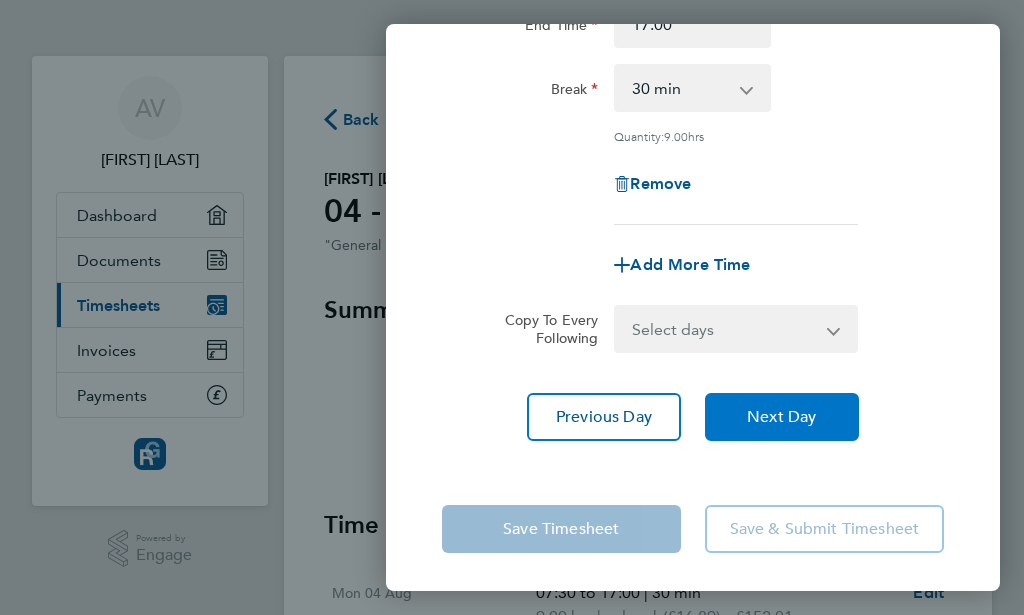click on "Next Day" 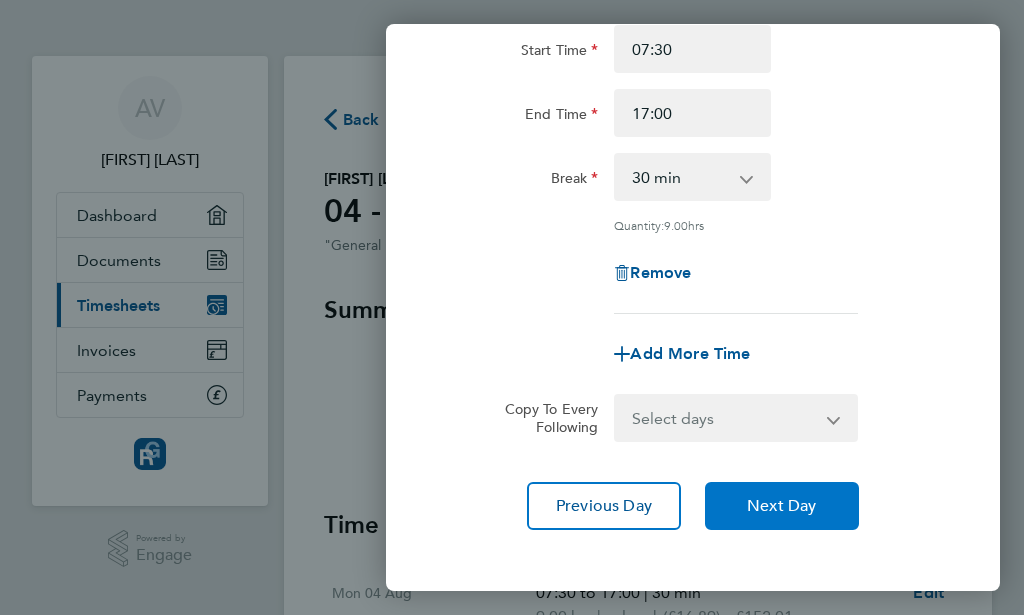 scroll, scrollTop: 288, scrollLeft: 0, axis: vertical 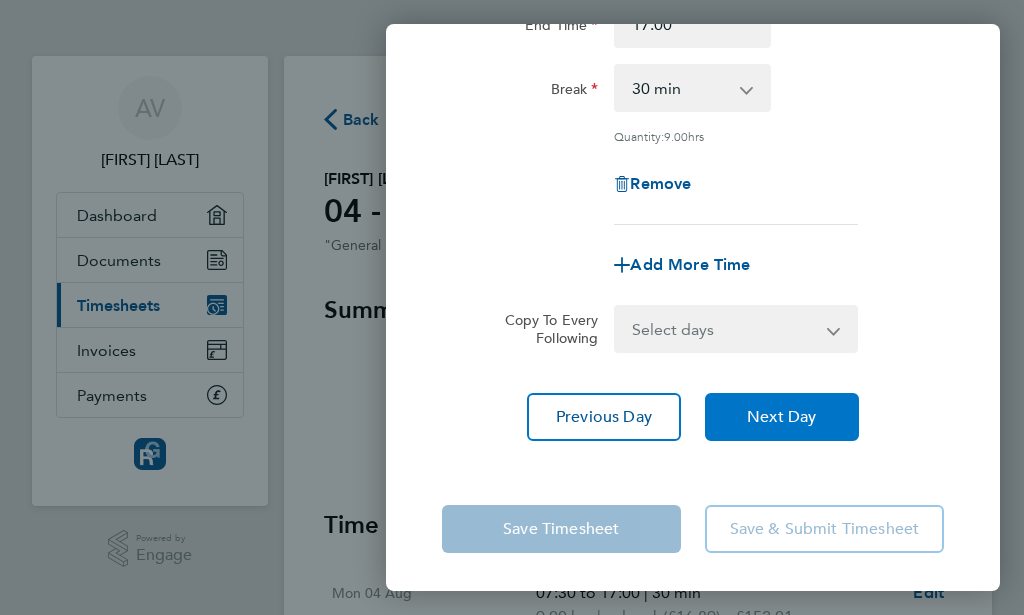 click on "Next Day" 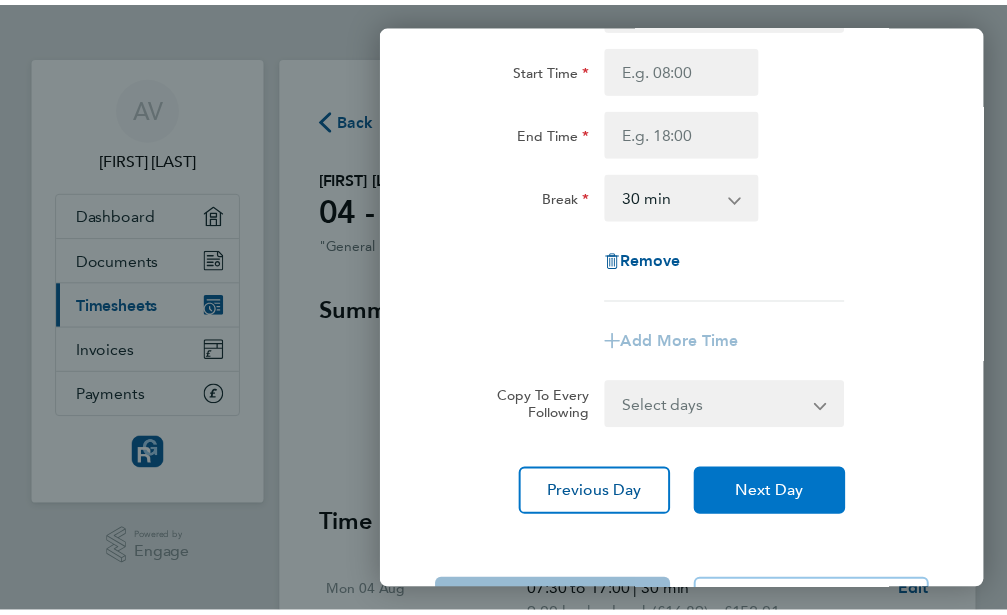 scroll, scrollTop: 0, scrollLeft: 0, axis: both 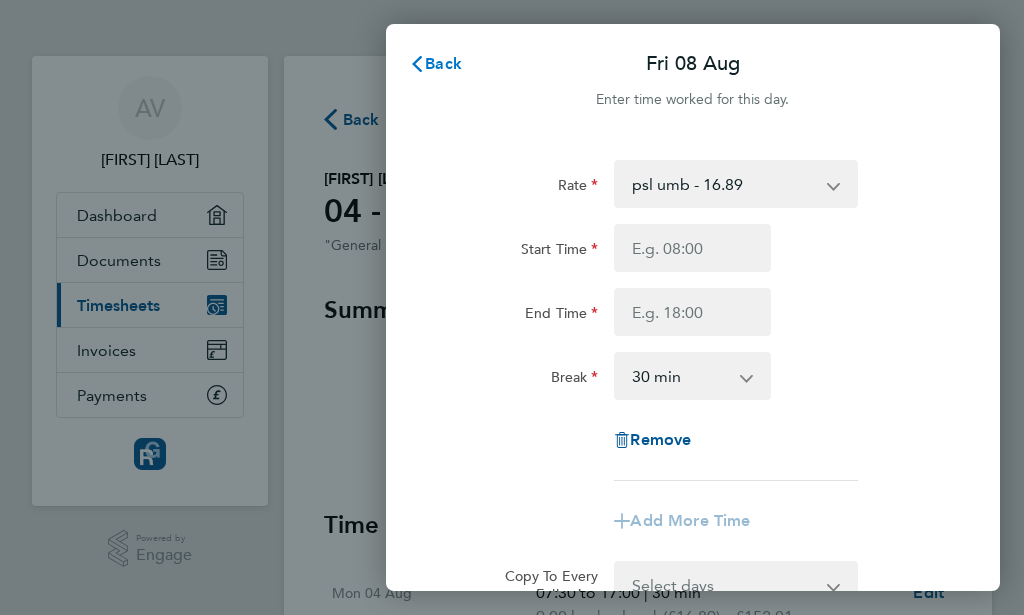 click 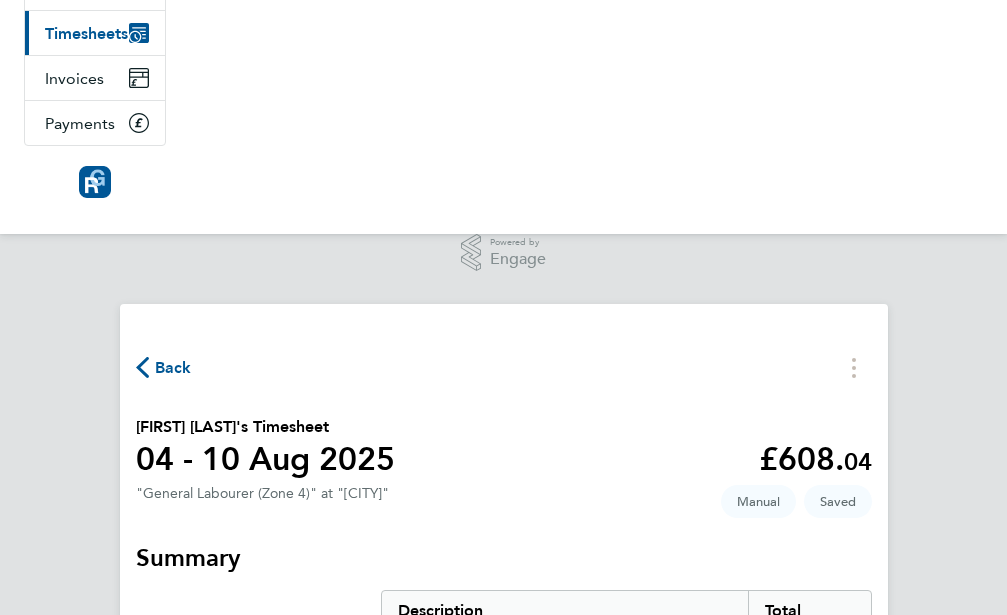 scroll, scrollTop: 215, scrollLeft: 0, axis: vertical 